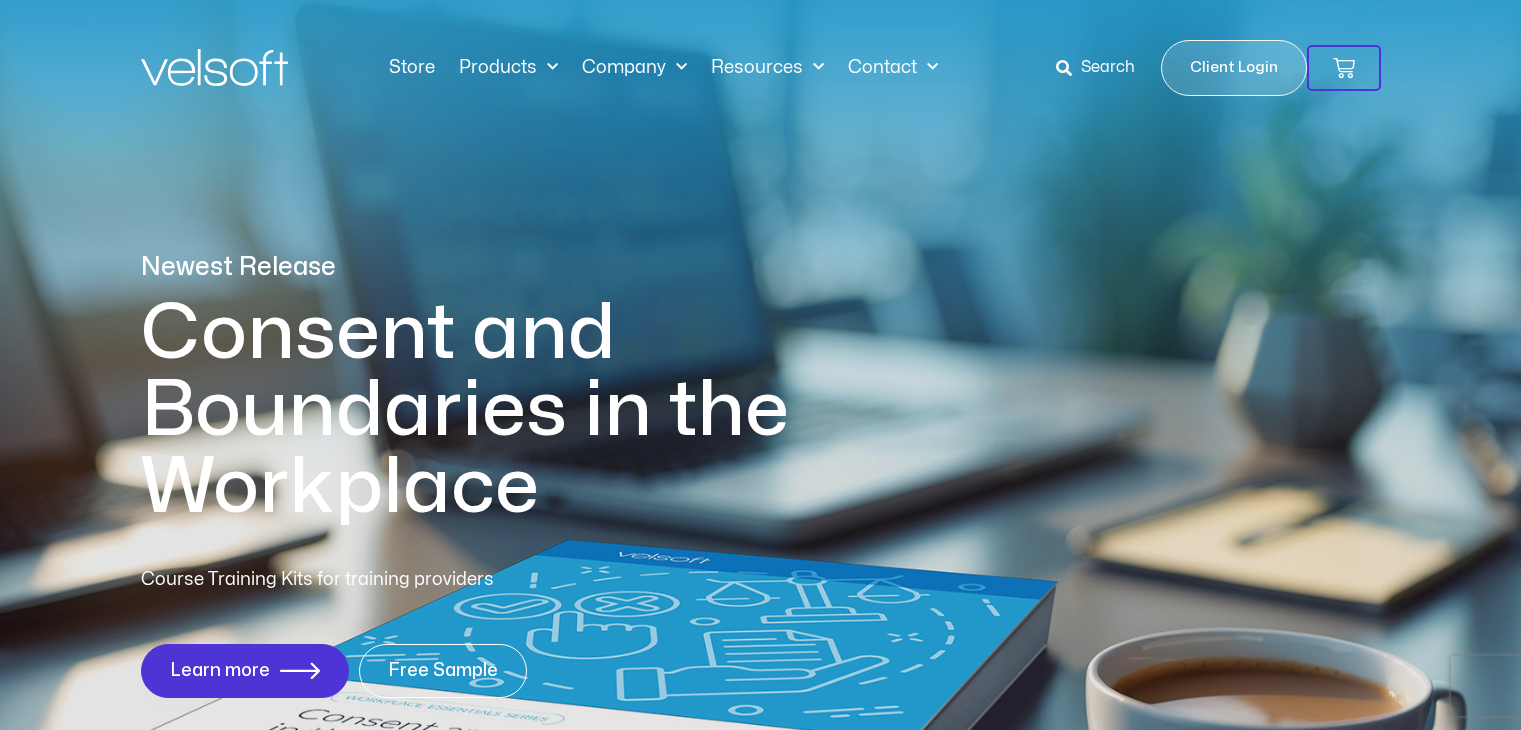 scroll, scrollTop: 0, scrollLeft: 0, axis: both 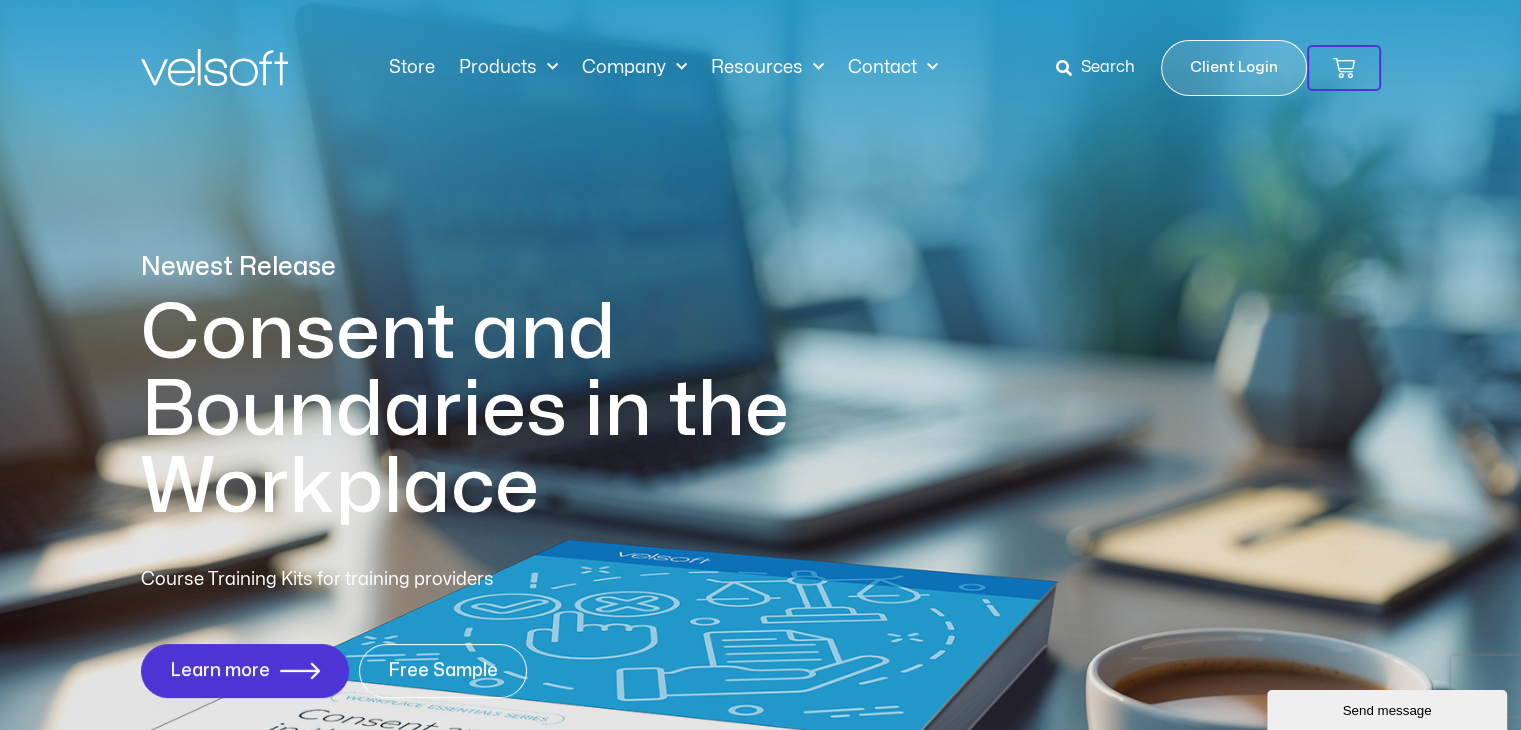 click on "Search" at bounding box center [1108, 68] 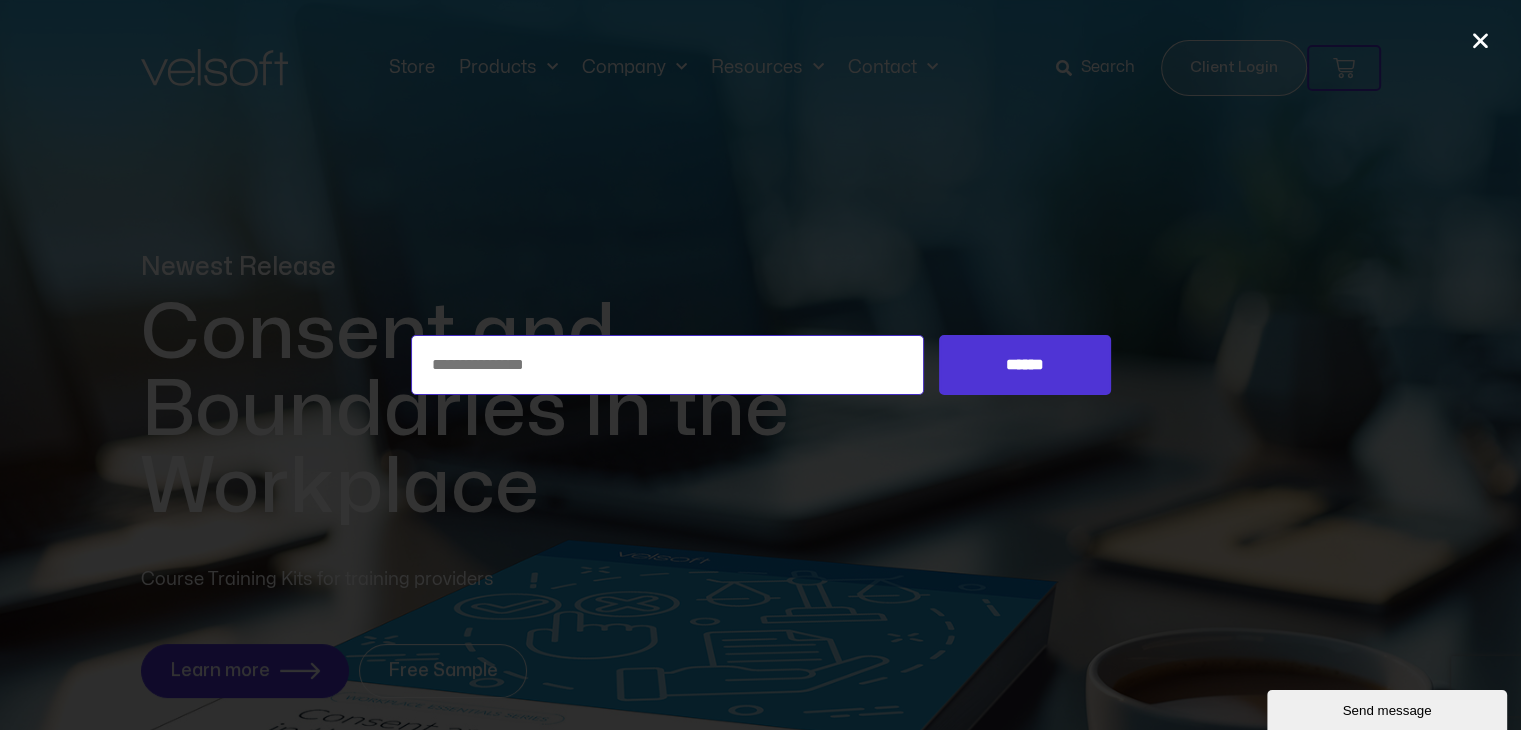 click on "Search for:" at bounding box center (668, 365) 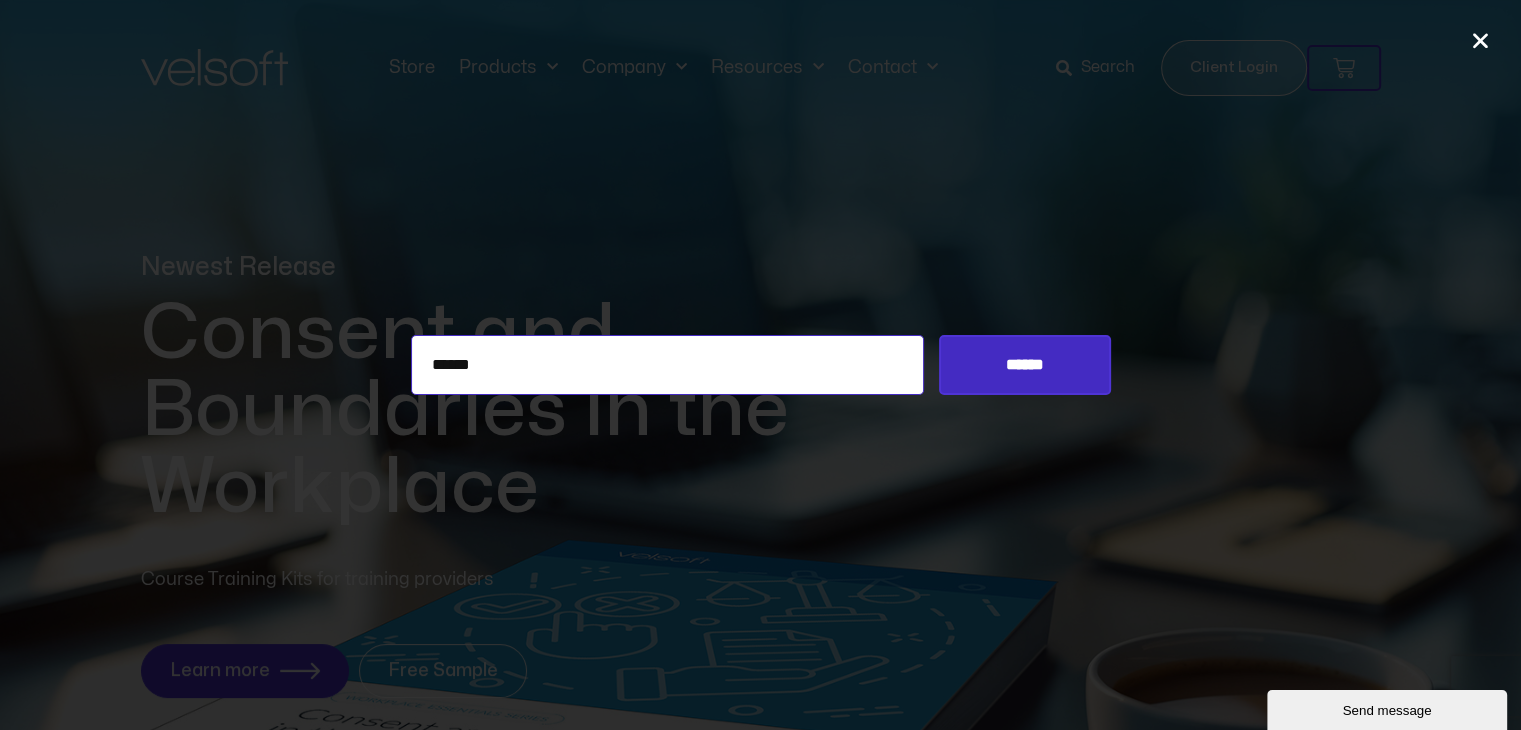 type on "******" 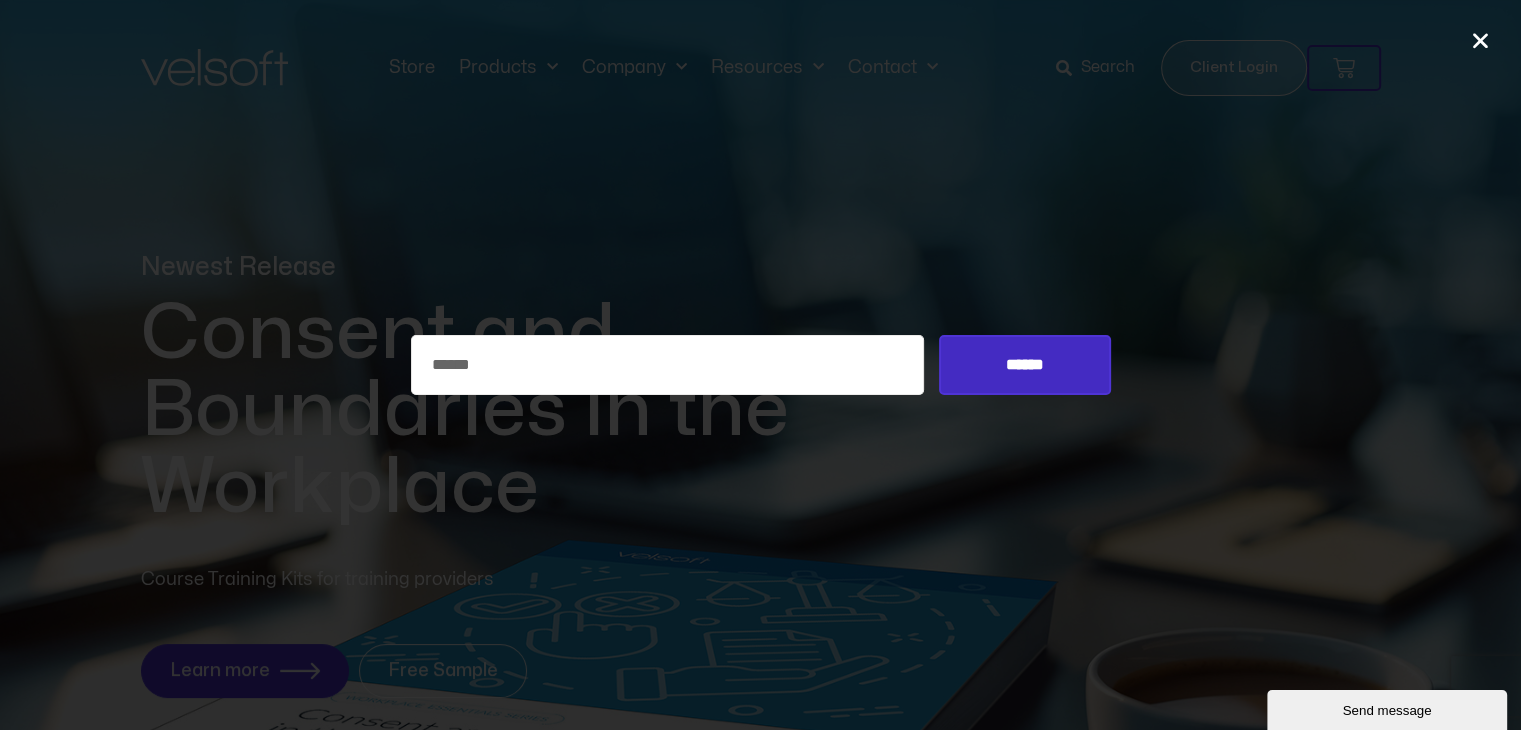 click on "******" at bounding box center (1024, 365) 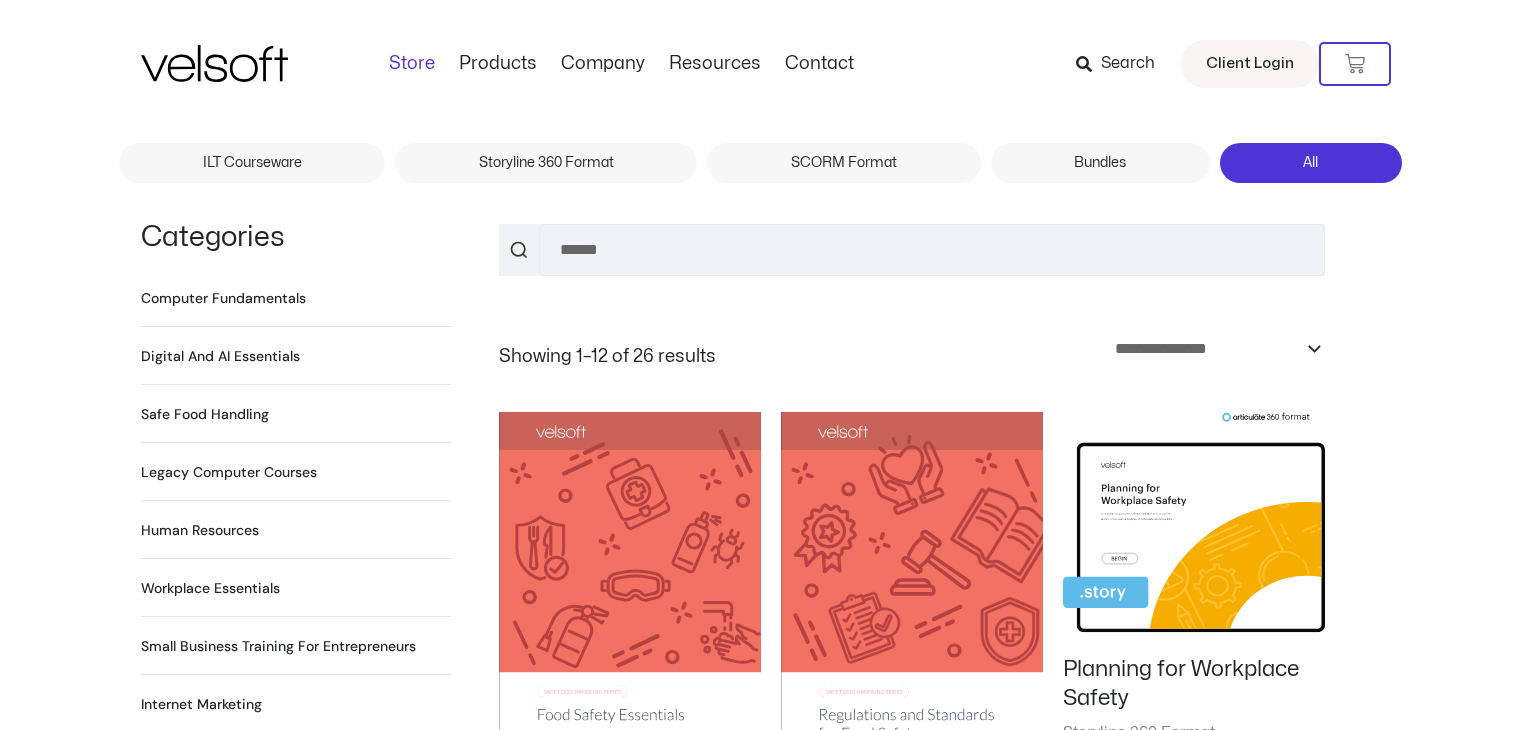 scroll, scrollTop: 0, scrollLeft: 0, axis: both 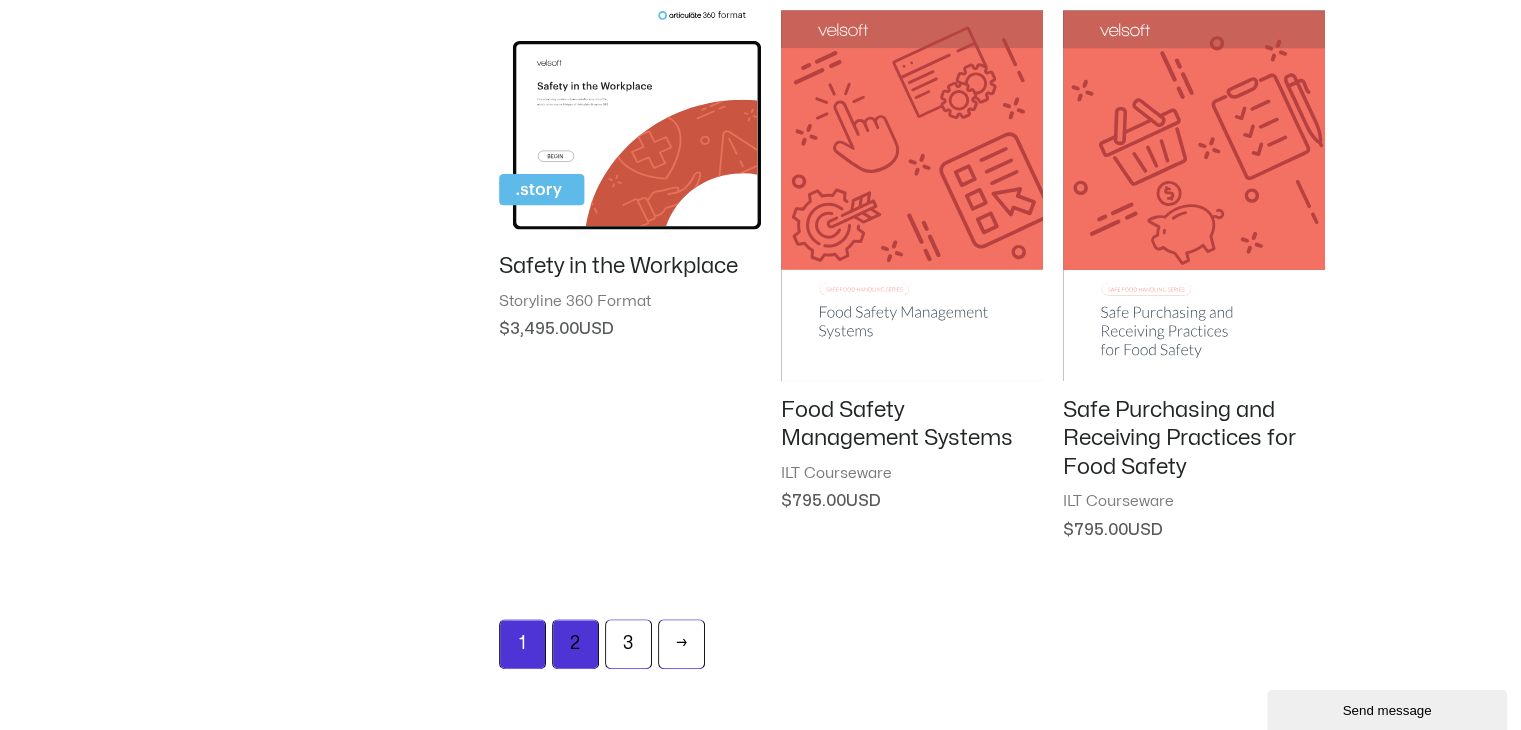 click on "2" at bounding box center [575, 644] 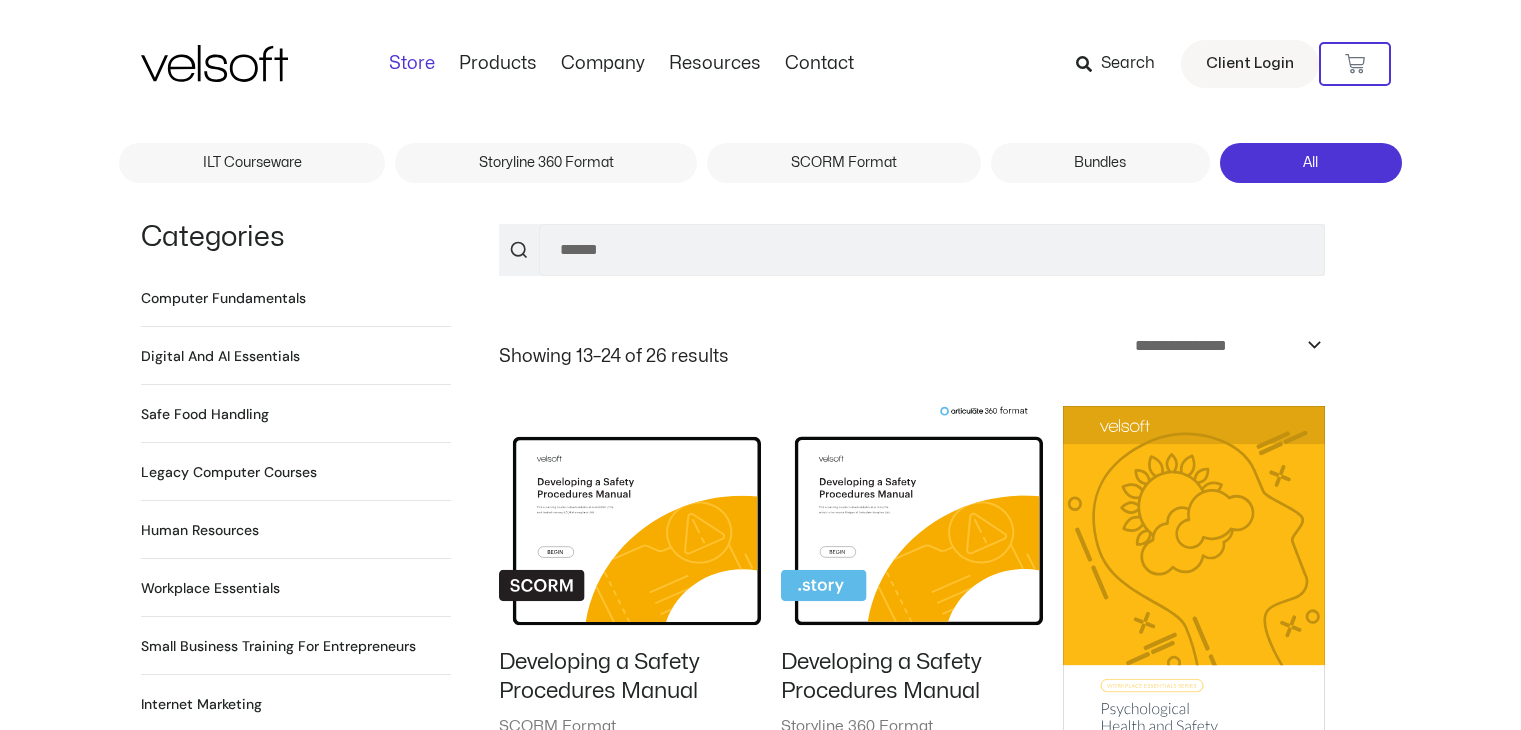 scroll, scrollTop: 0, scrollLeft: 0, axis: both 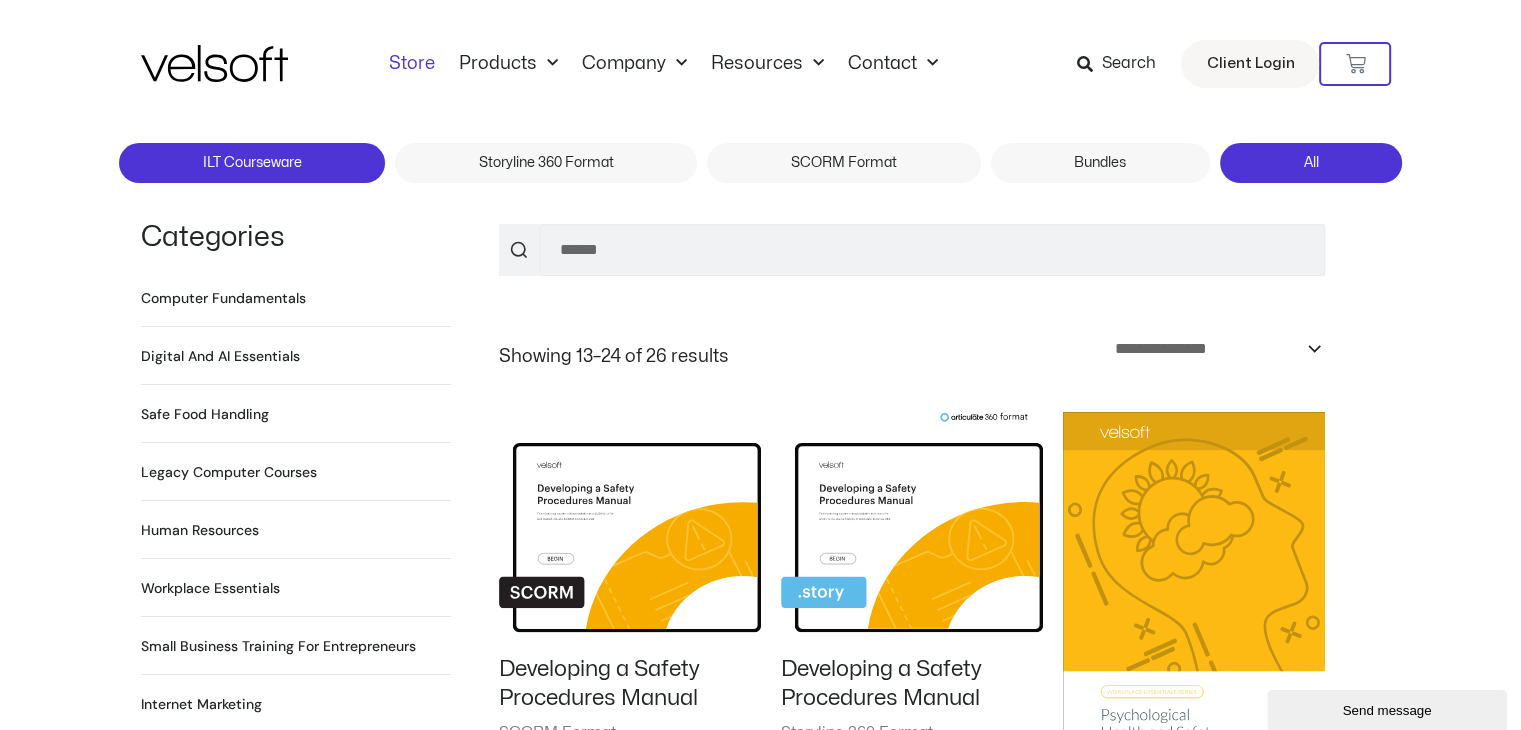 click on "ILT Courseware" 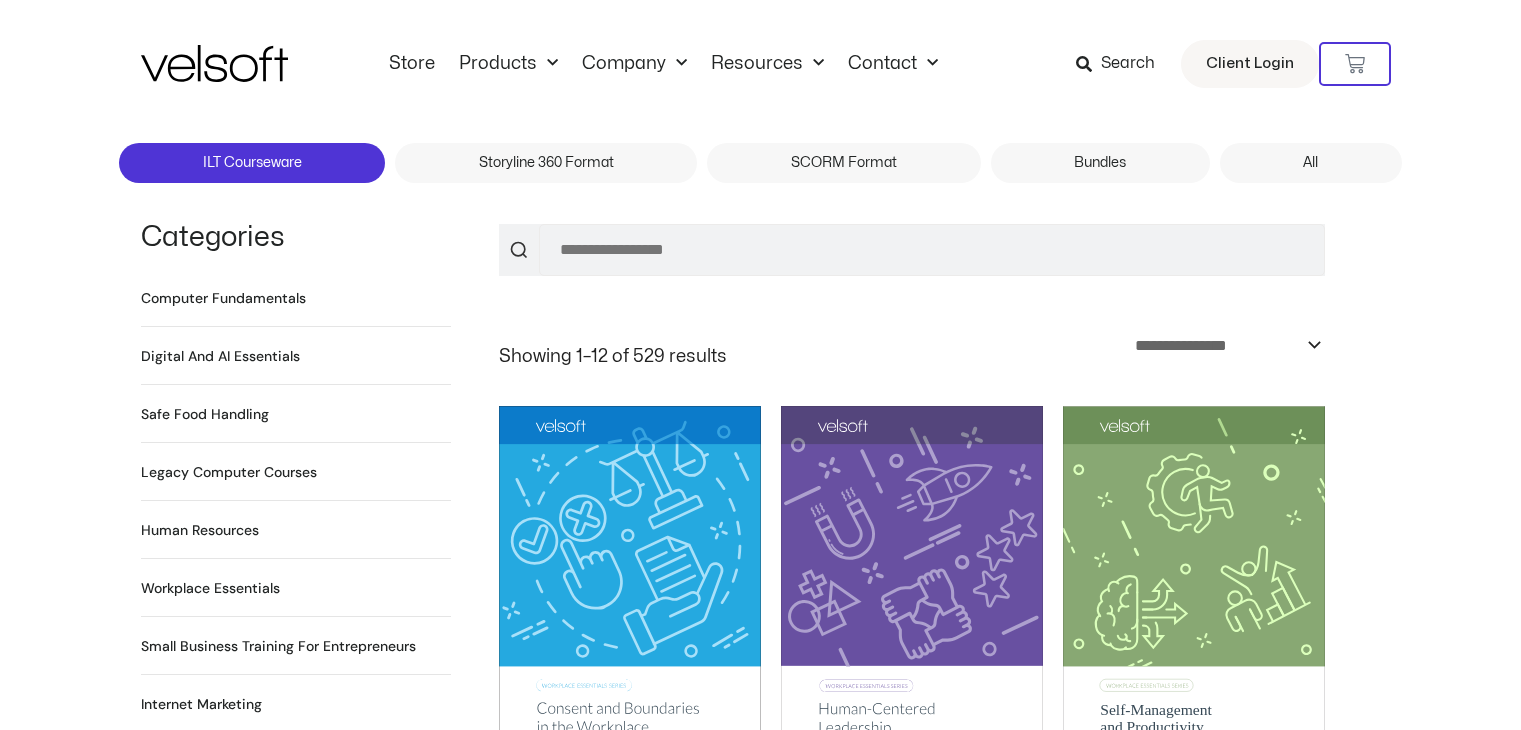 scroll, scrollTop: 0, scrollLeft: 0, axis: both 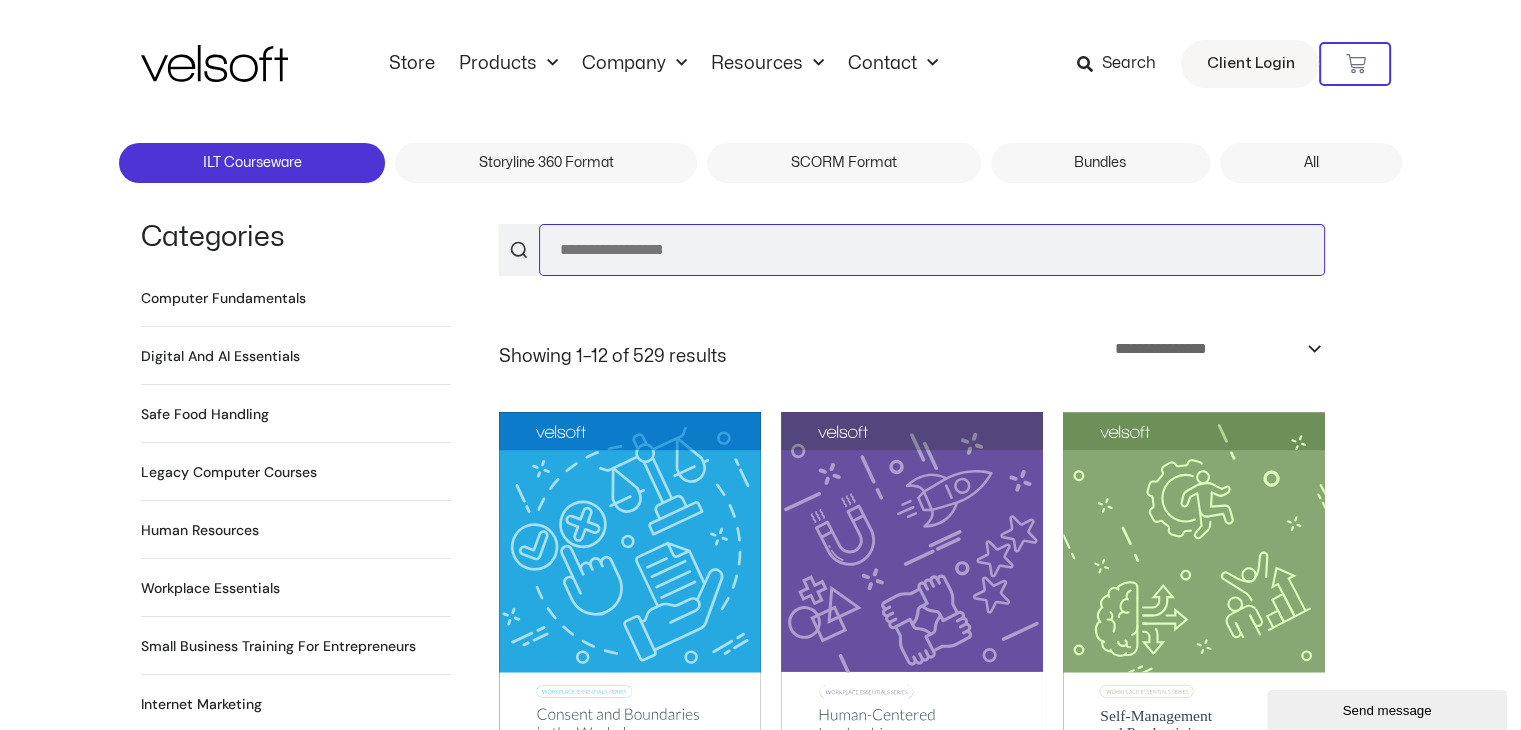 click on "Search for:" at bounding box center (932, 250) 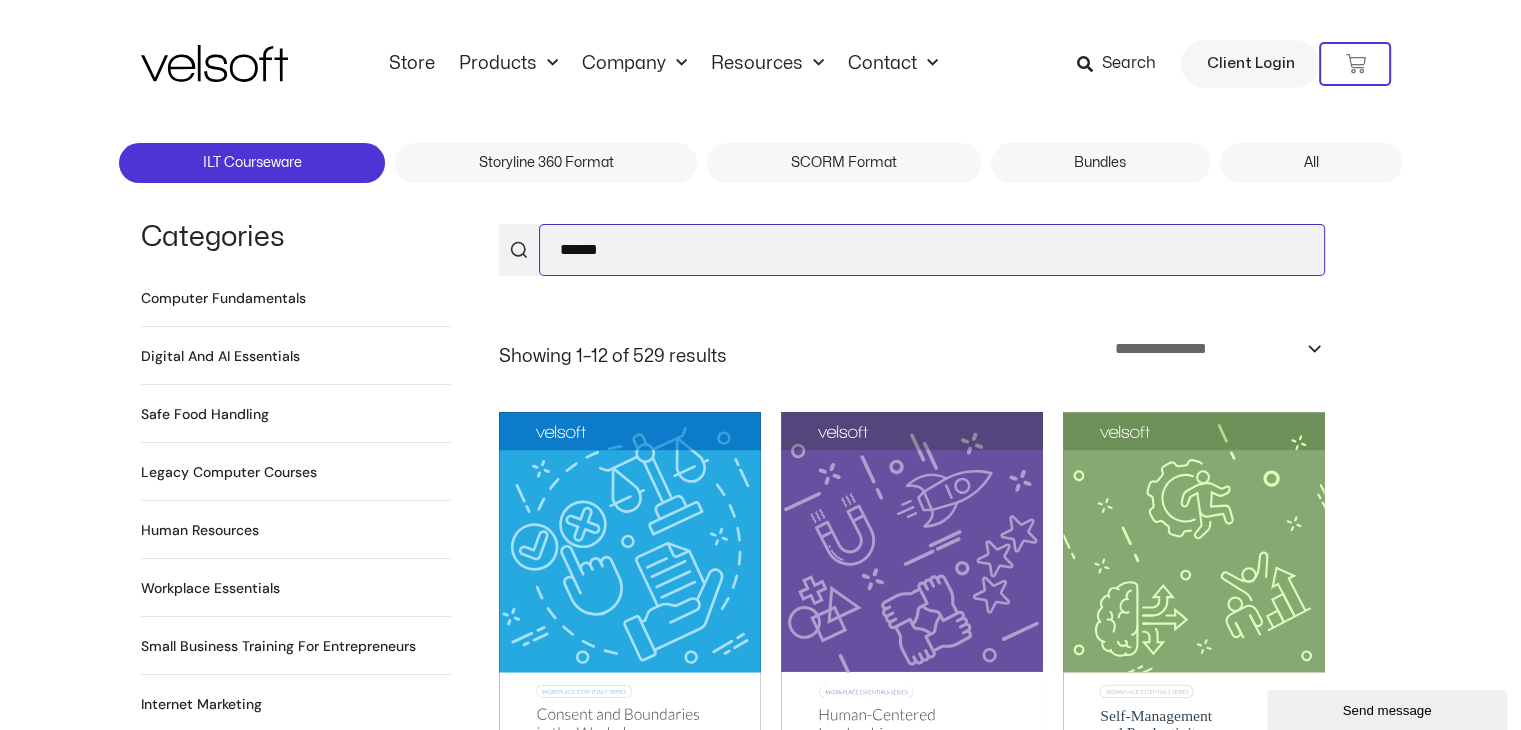 type on "******" 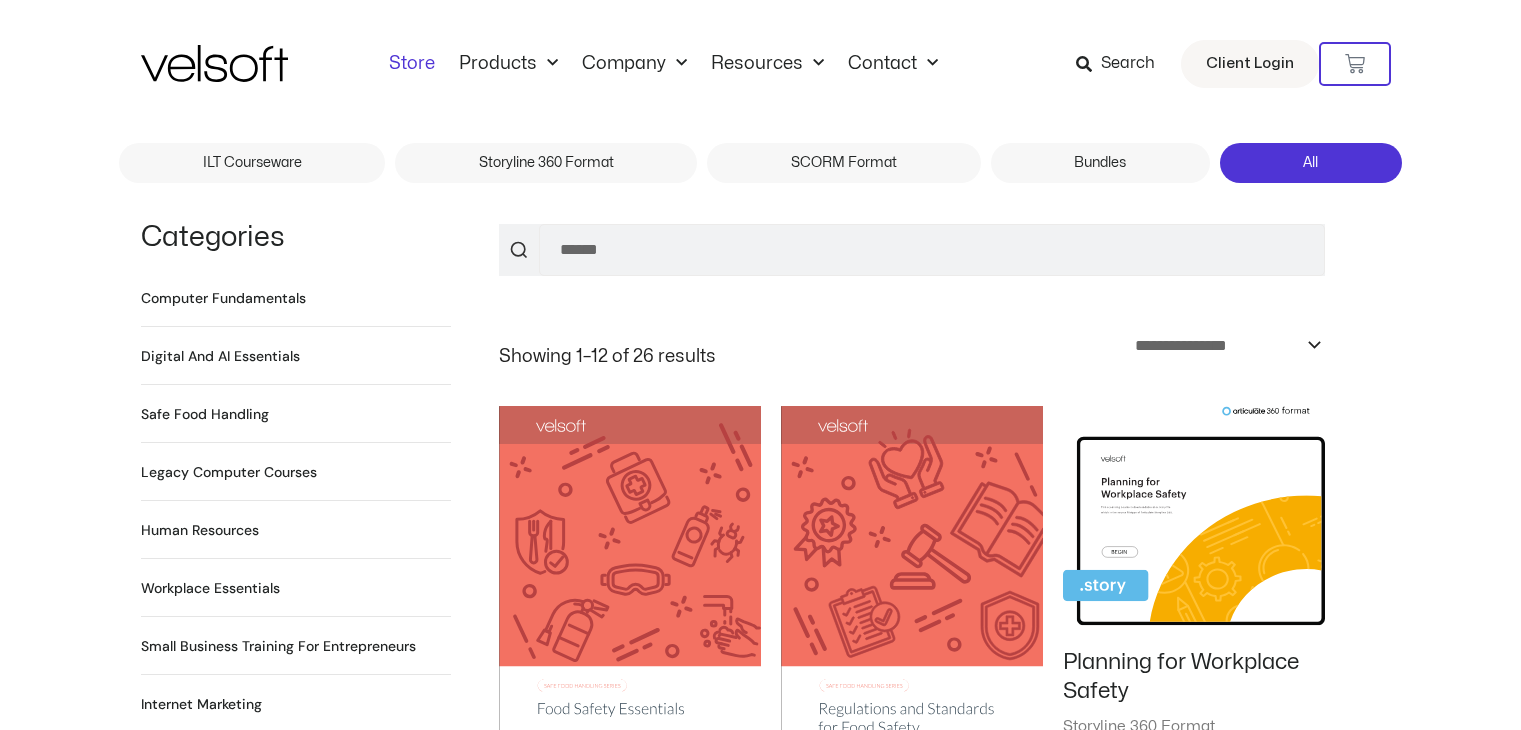 scroll, scrollTop: 0, scrollLeft: 0, axis: both 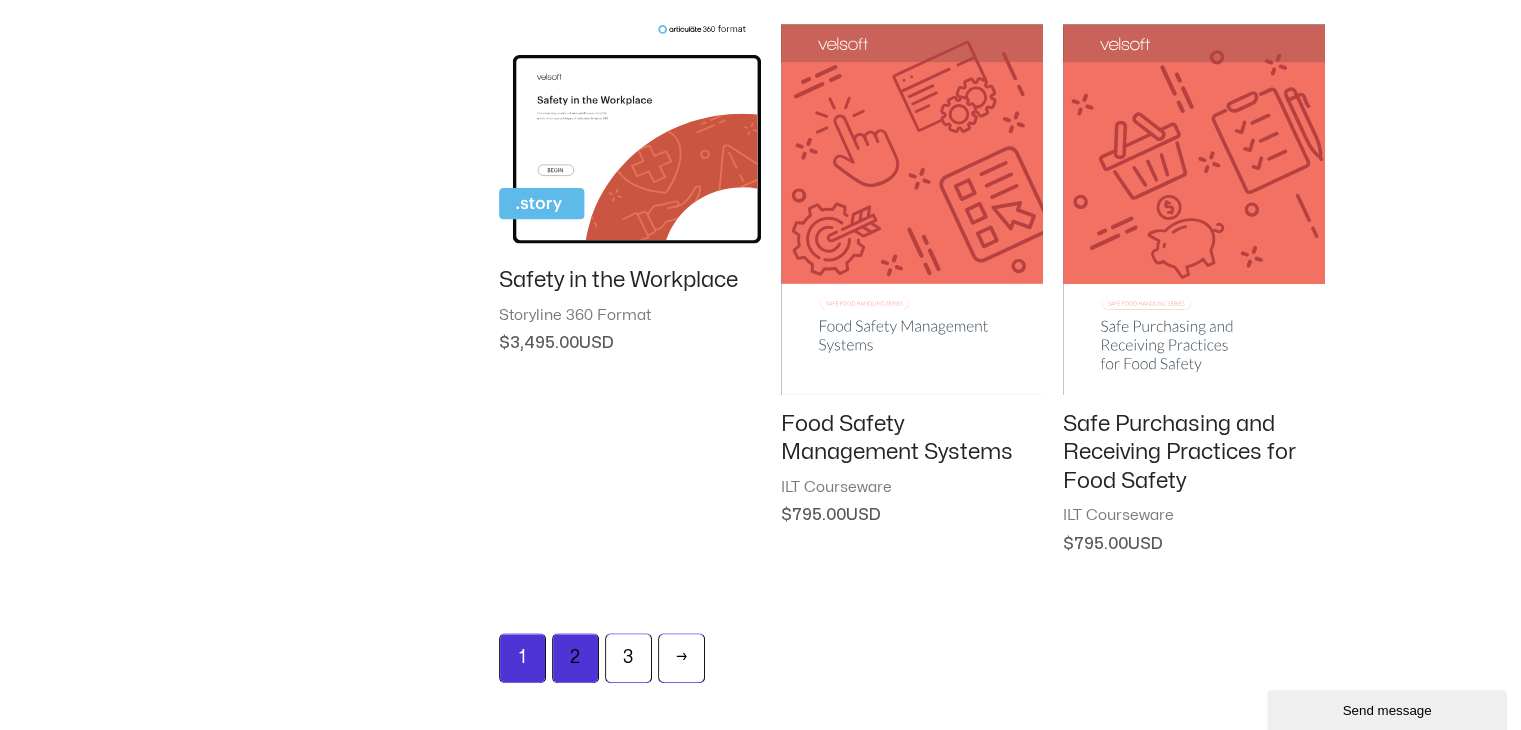 click on "2" at bounding box center (575, 658) 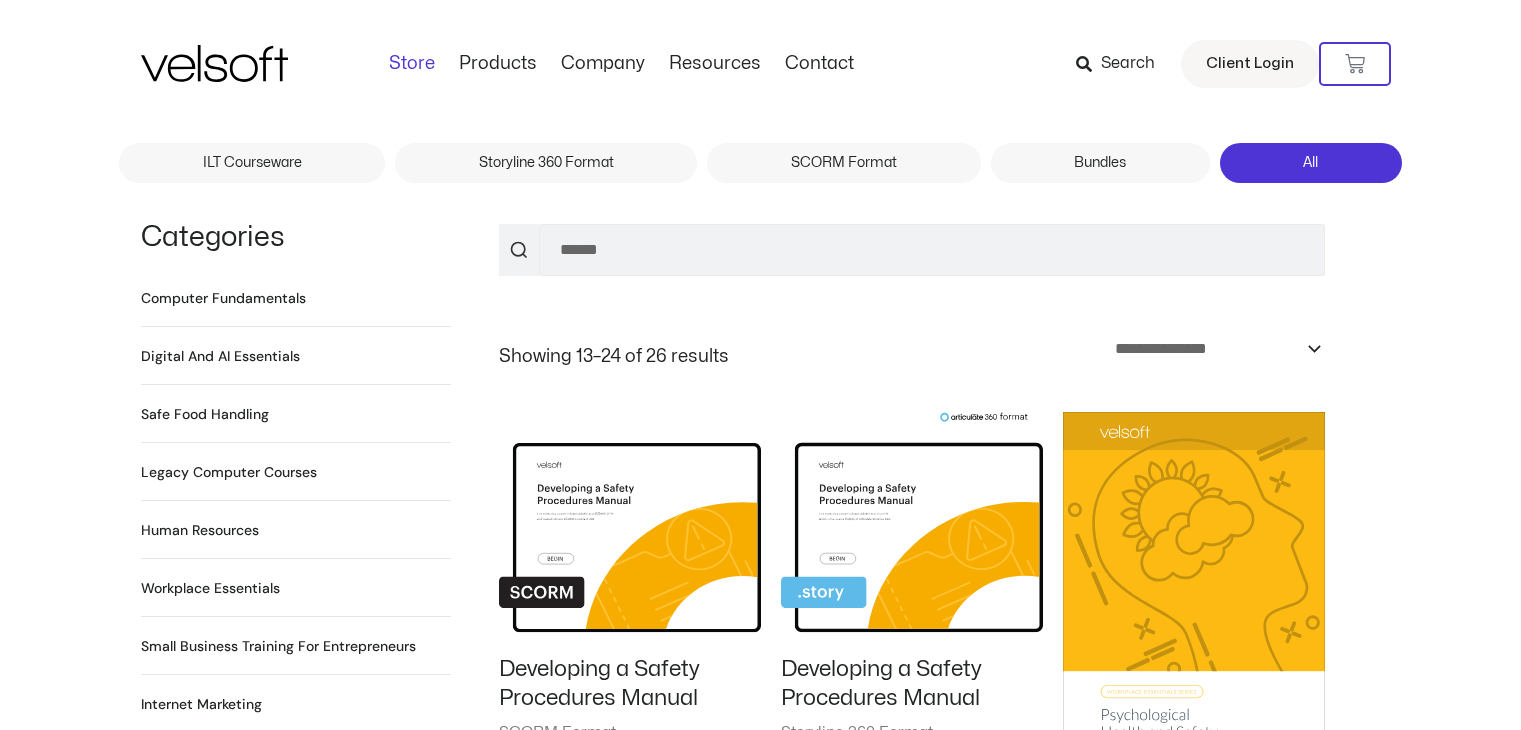 scroll, scrollTop: 0, scrollLeft: 0, axis: both 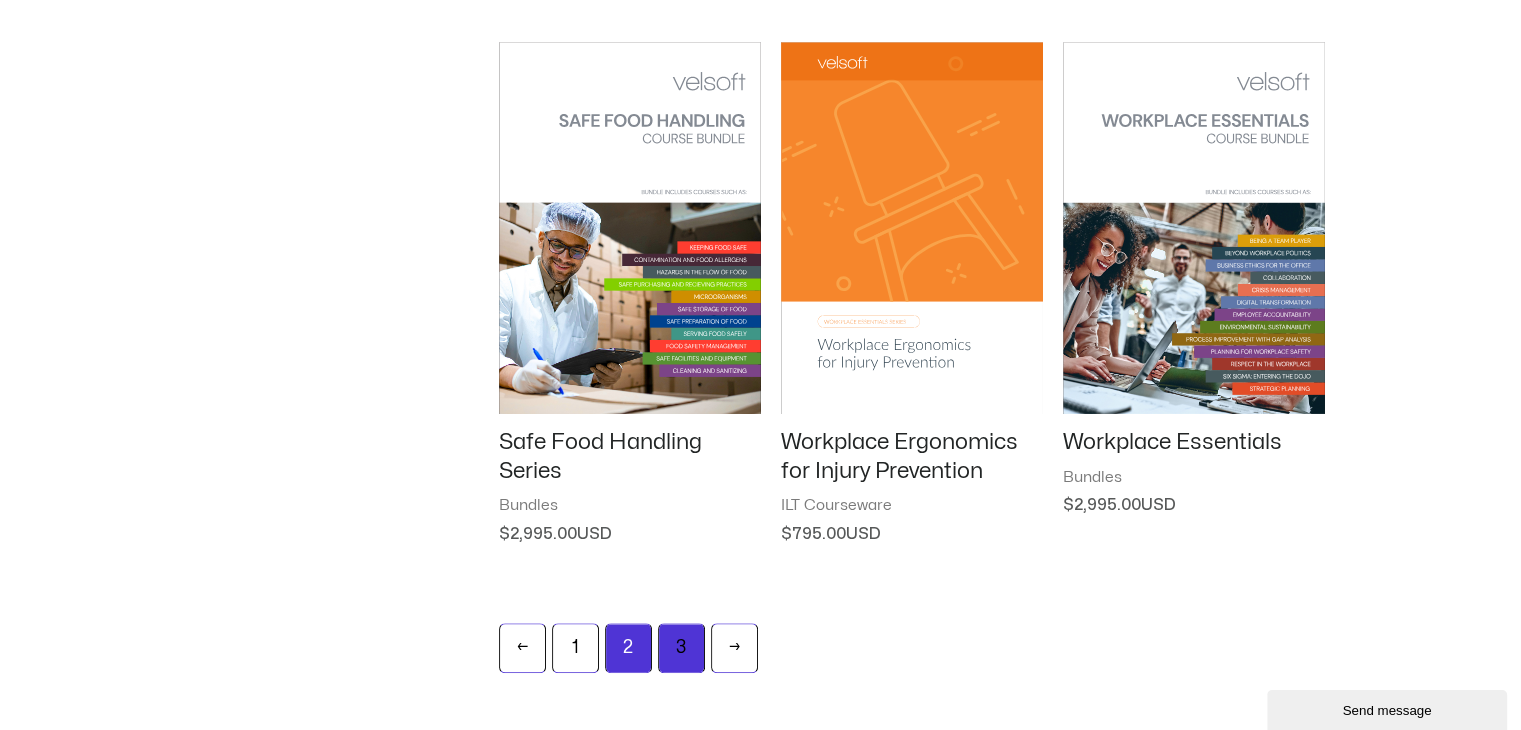 click on "3" at bounding box center (681, 648) 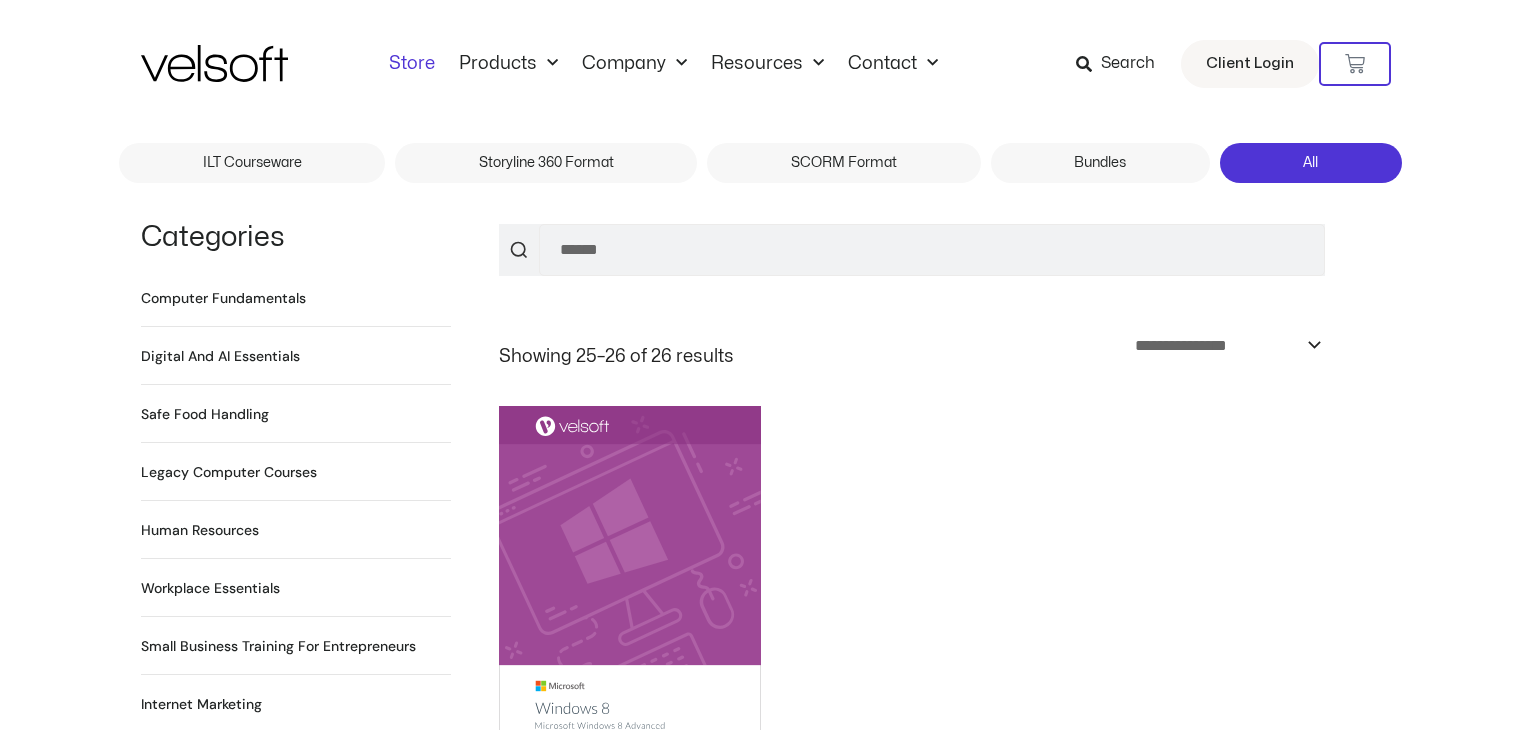 scroll, scrollTop: 0, scrollLeft: 0, axis: both 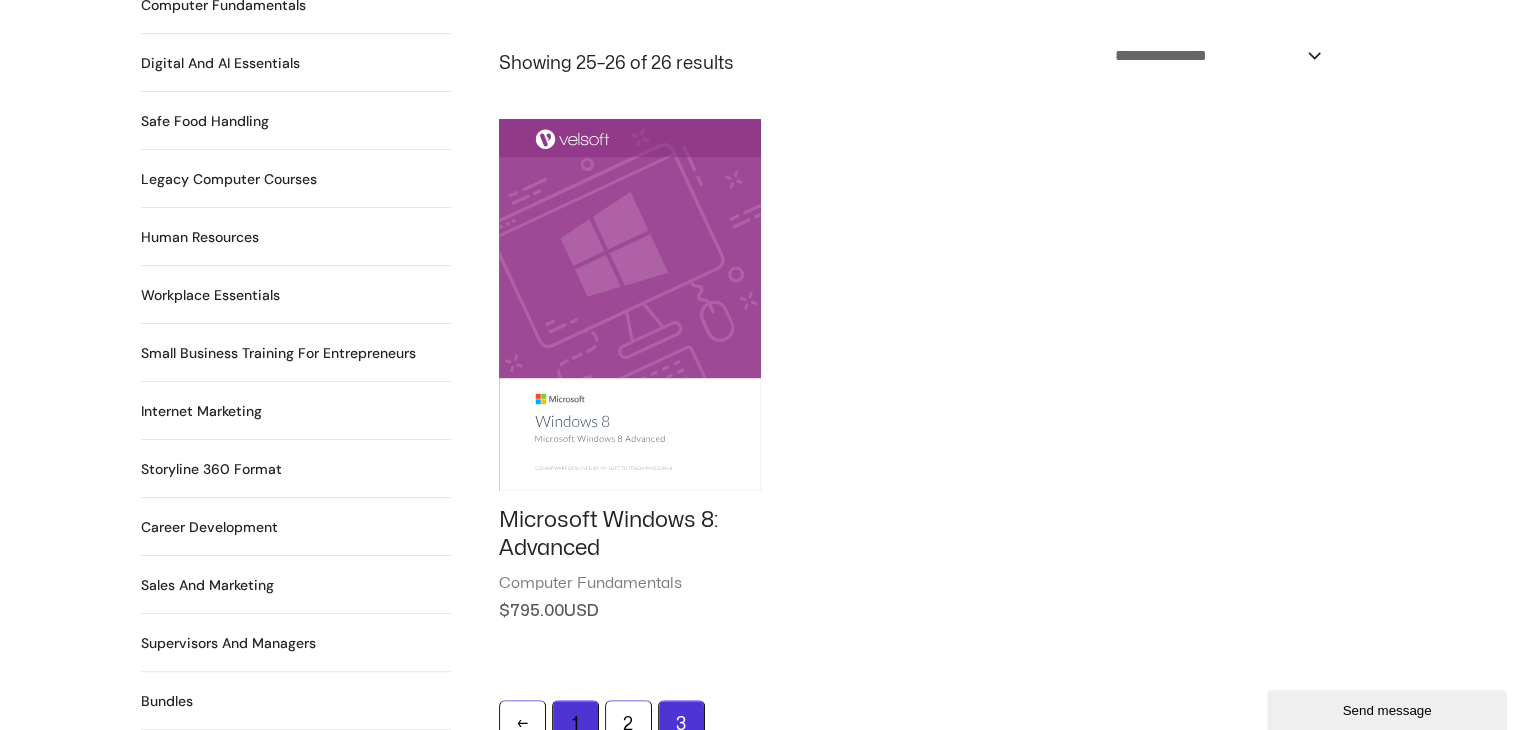 click on "1" at bounding box center [575, 725] 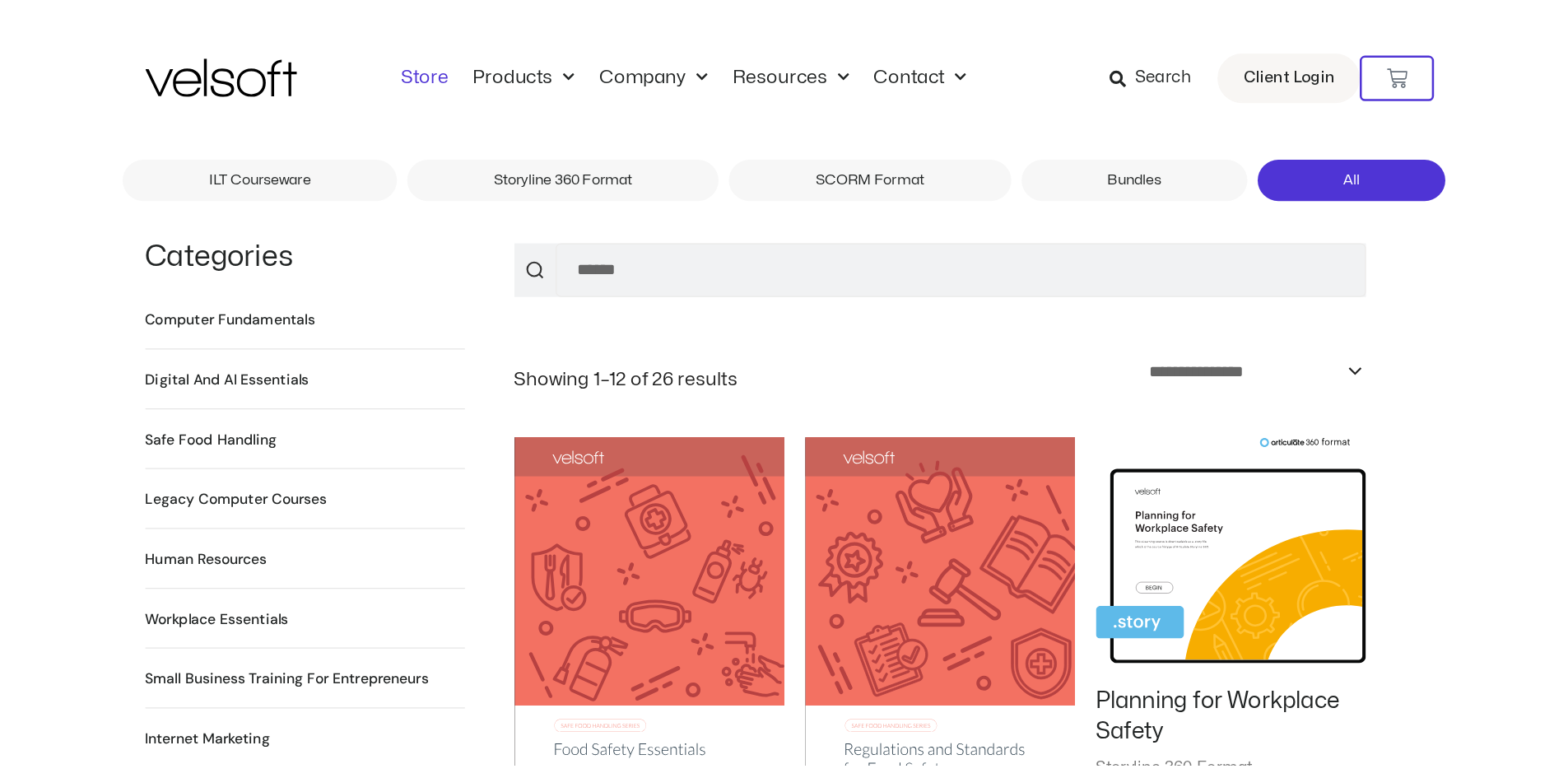 scroll, scrollTop: 0, scrollLeft: 0, axis: both 